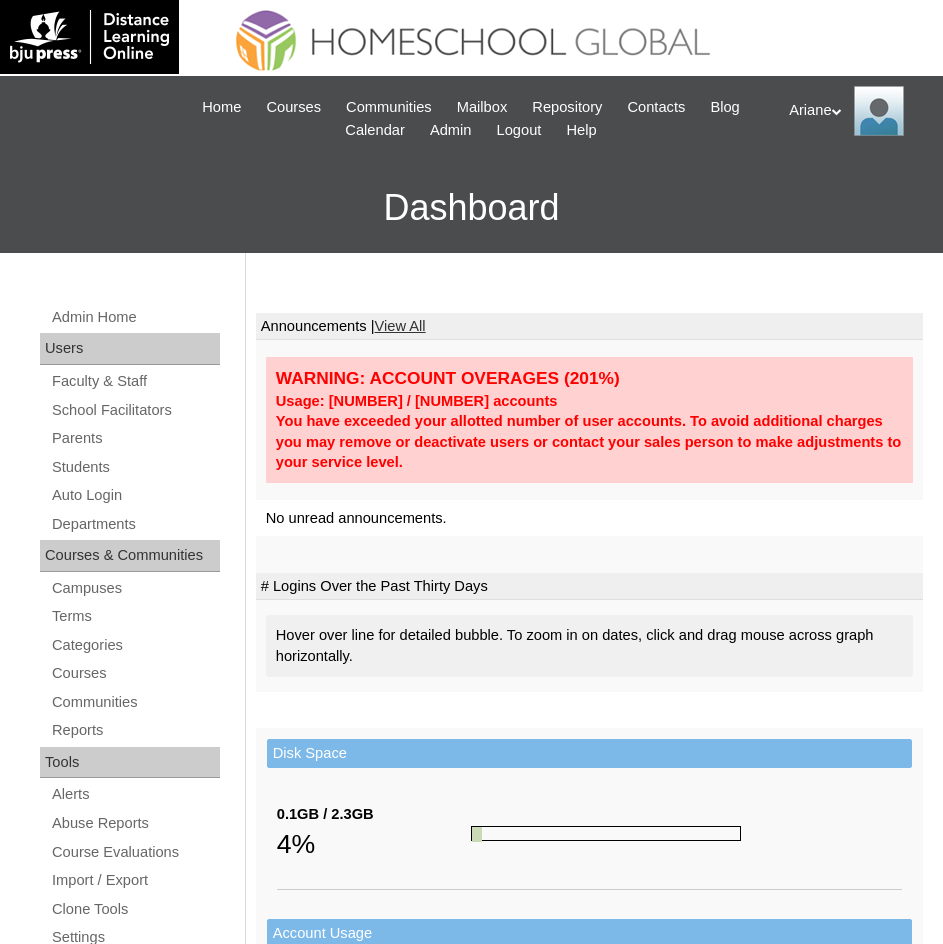 scroll, scrollTop: 0, scrollLeft: 0, axis: both 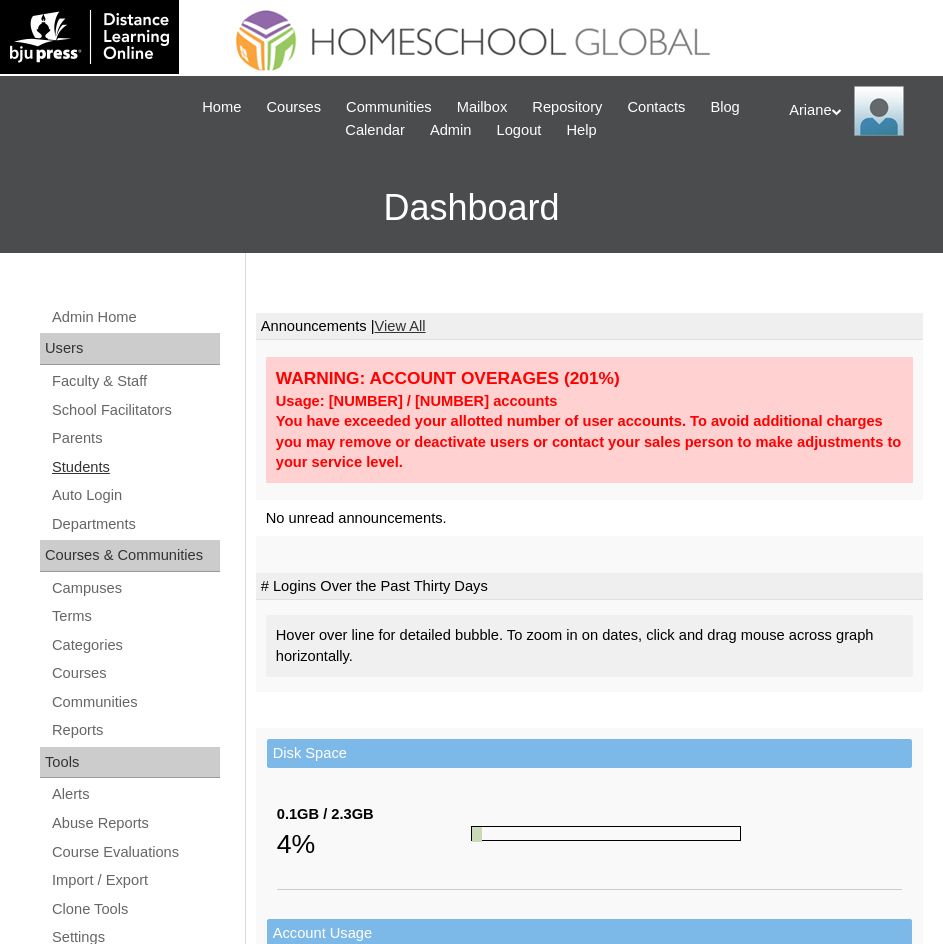 click on "Students" at bounding box center [135, 467] 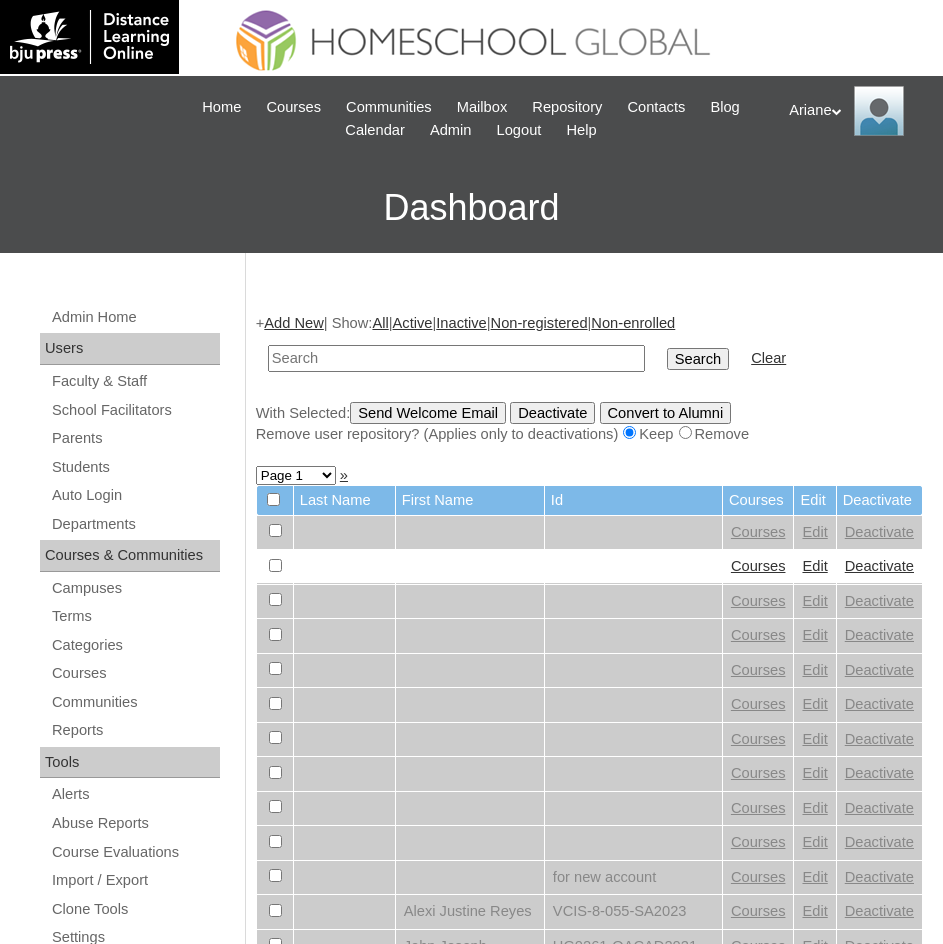 scroll, scrollTop: 0, scrollLeft: 0, axis: both 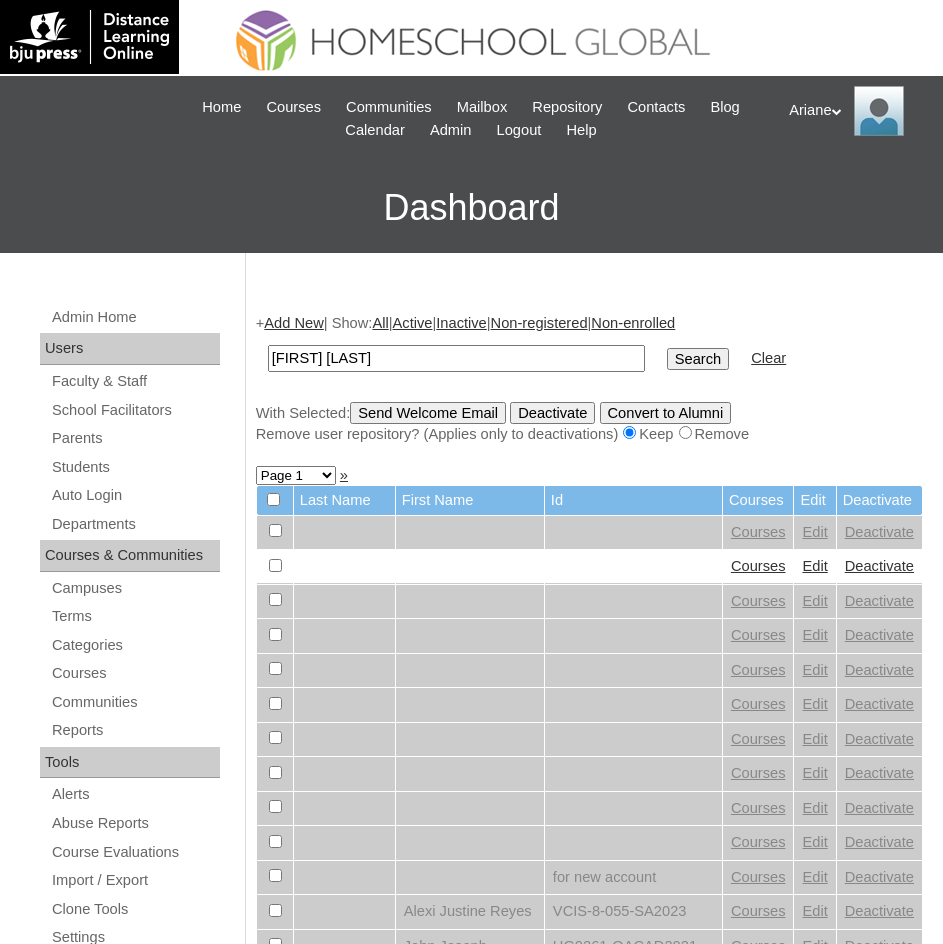 type on "Andres Joaquin" 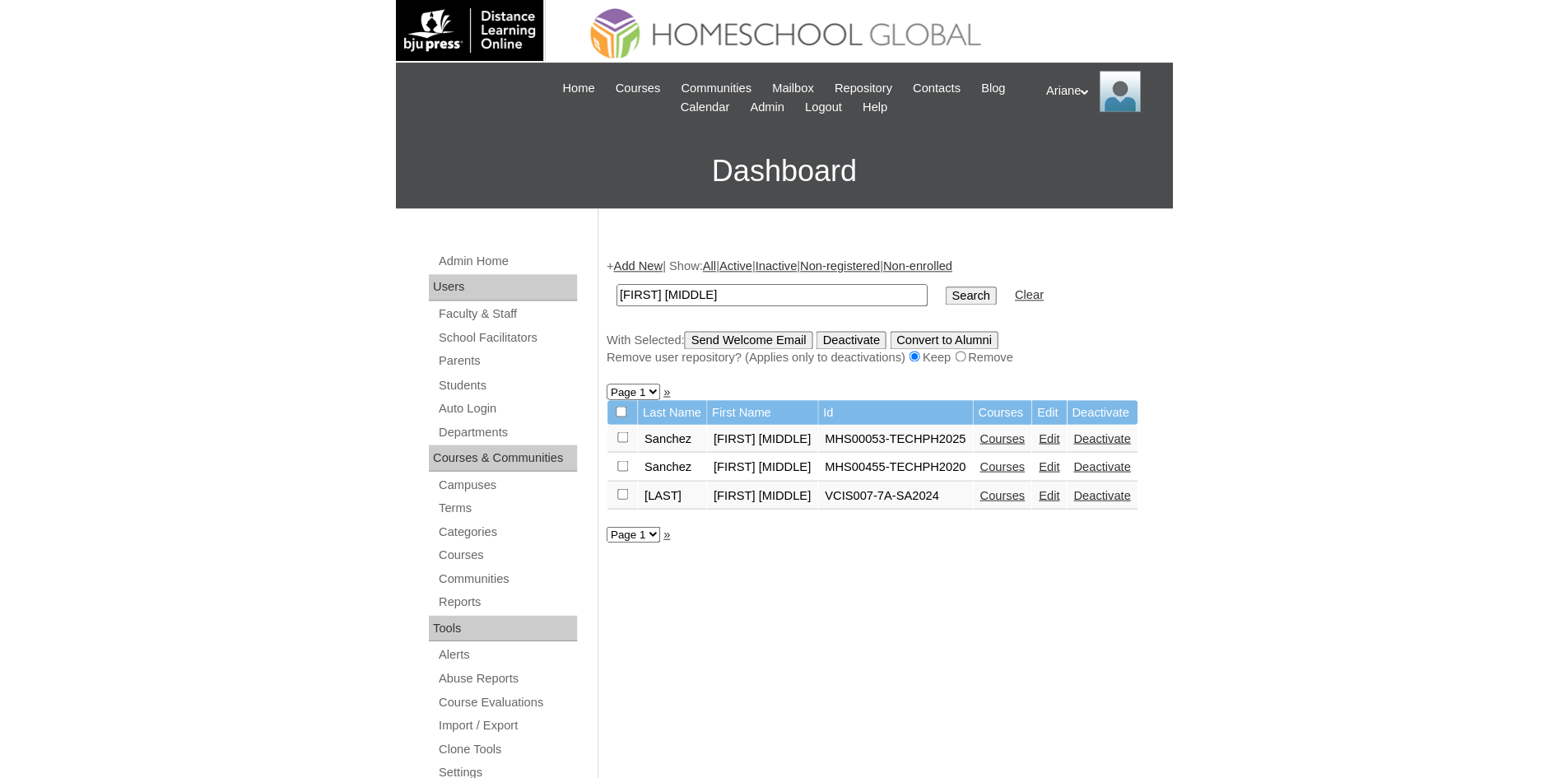 scroll, scrollTop: 0, scrollLeft: 0, axis: both 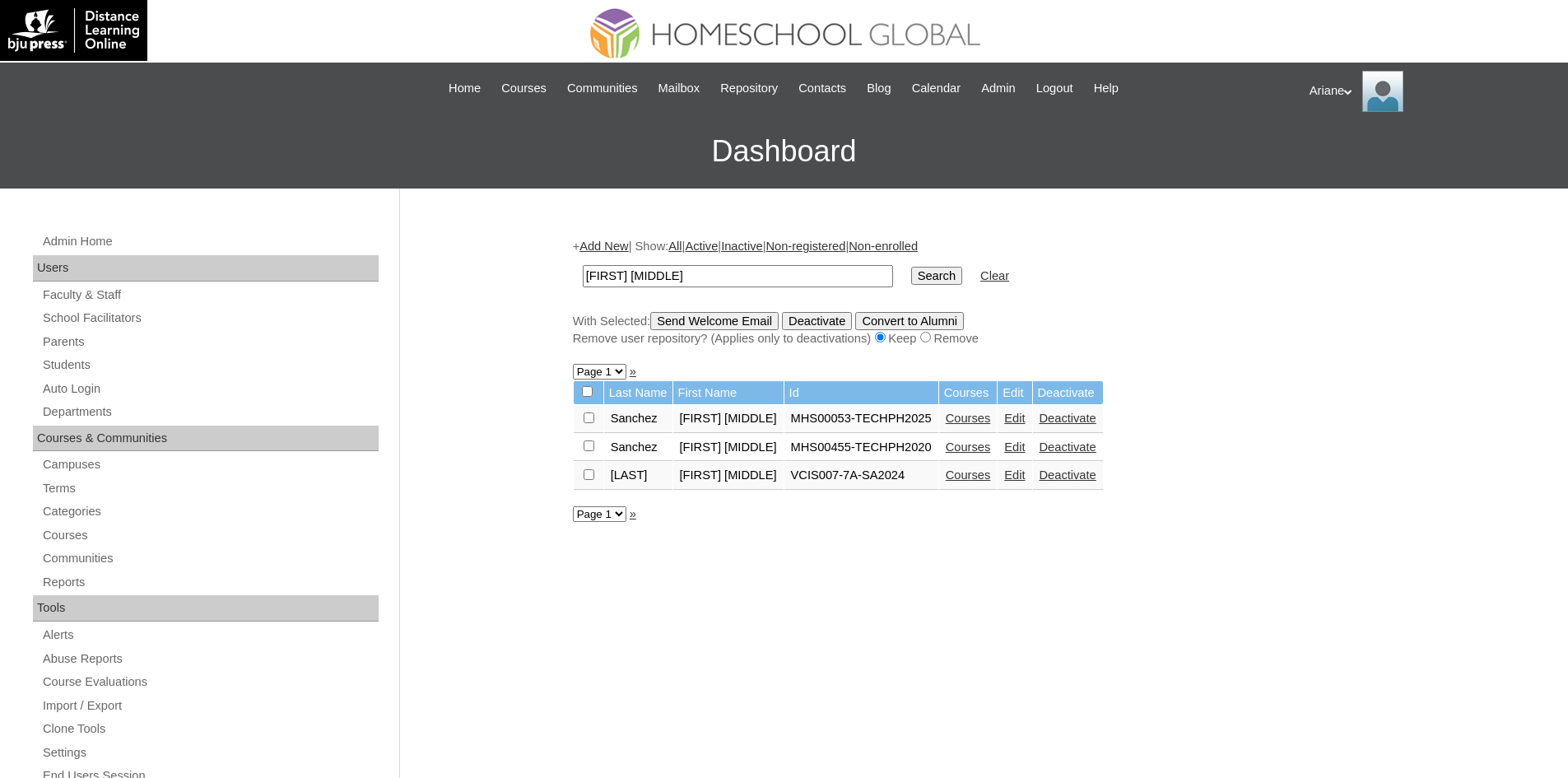 click on "Courses" at bounding box center [968, 418] 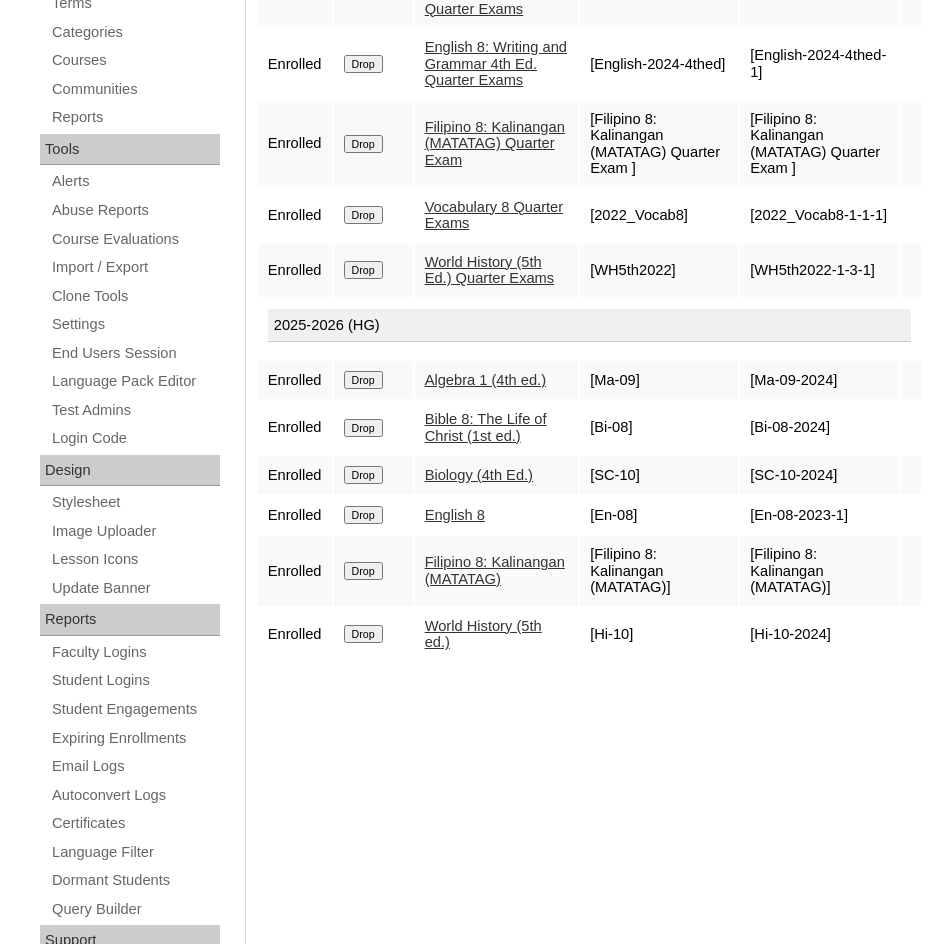 scroll, scrollTop: 624, scrollLeft: 0, axis: vertical 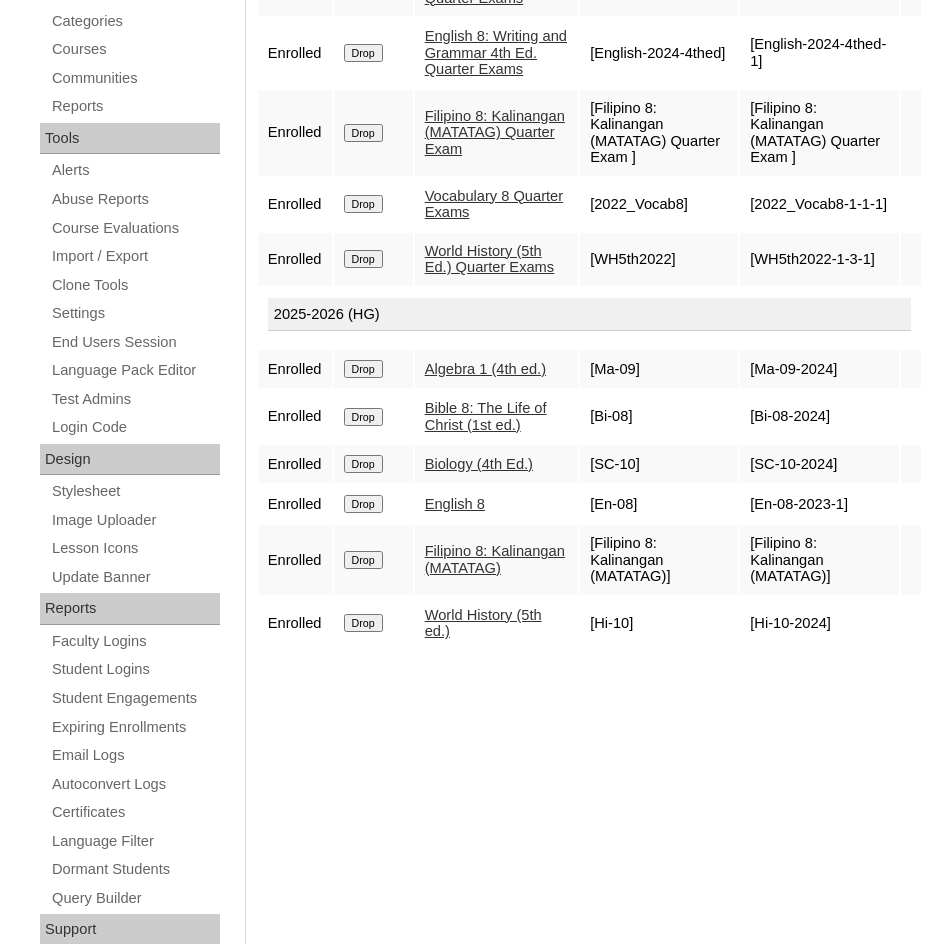 click on "English 8" at bounding box center [455, 504] 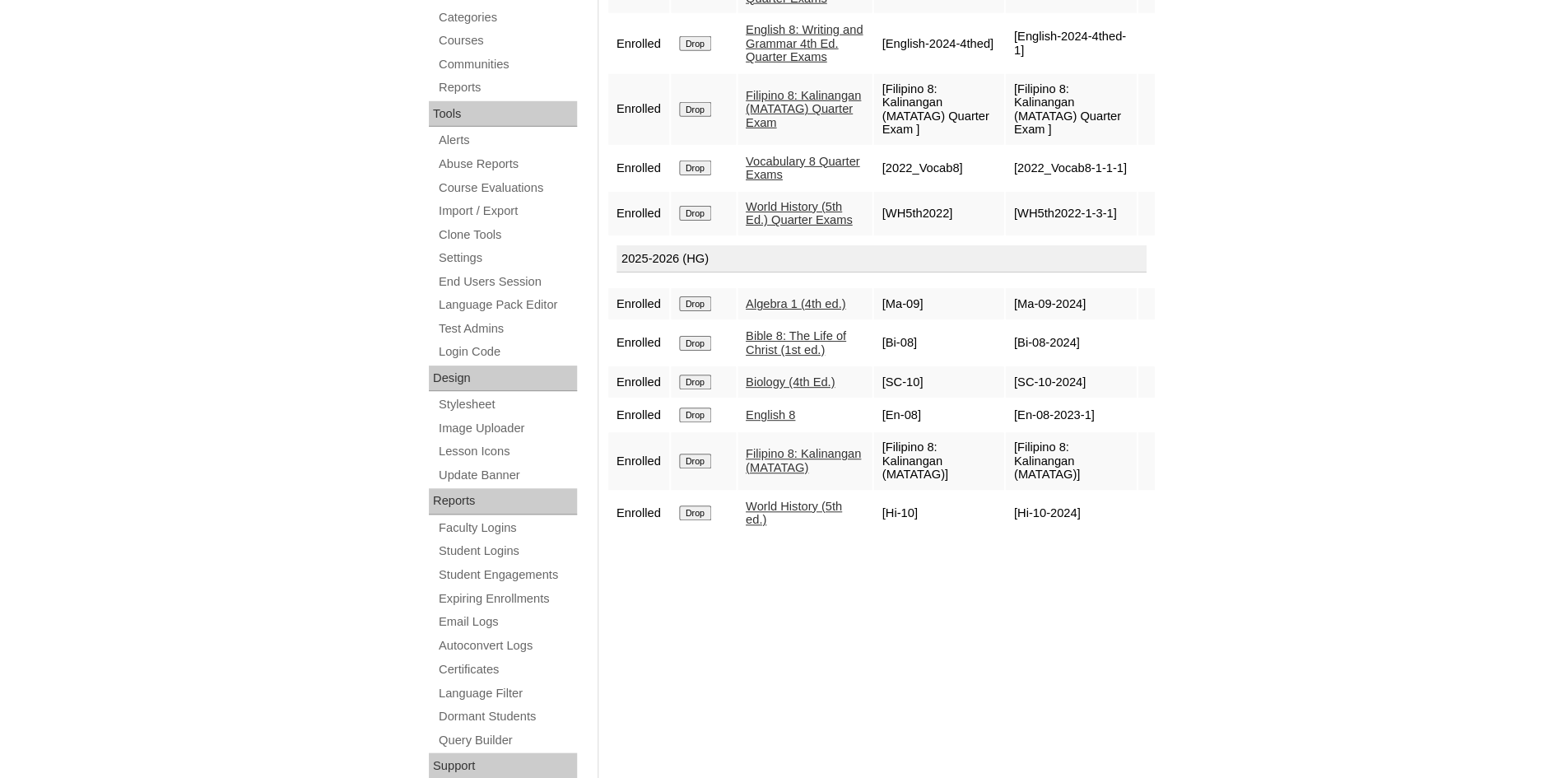 scroll, scrollTop: 495, scrollLeft: 0, axis: vertical 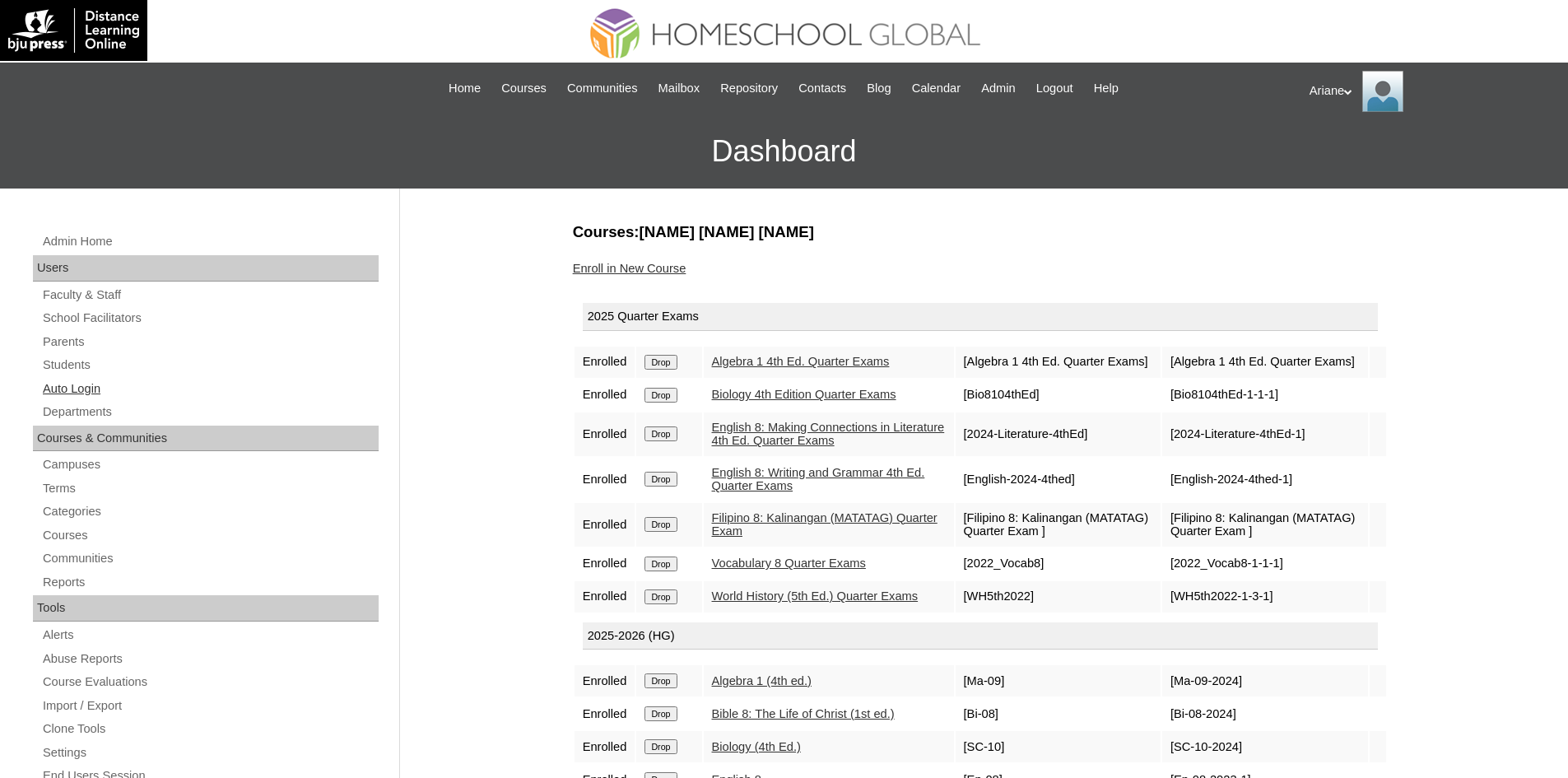 click on "Auto Login" at bounding box center [210, 389] 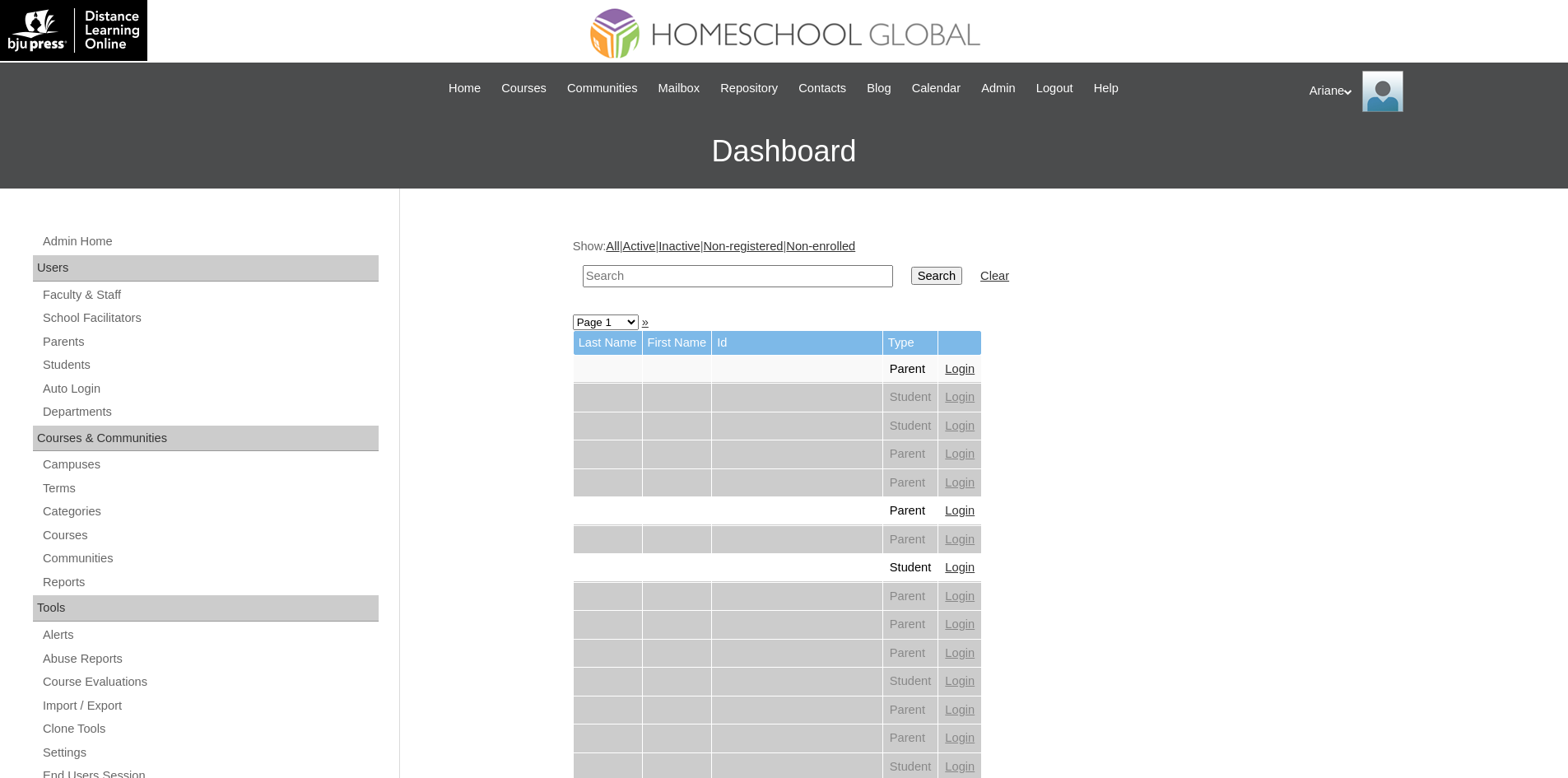 scroll, scrollTop: 0, scrollLeft: 0, axis: both 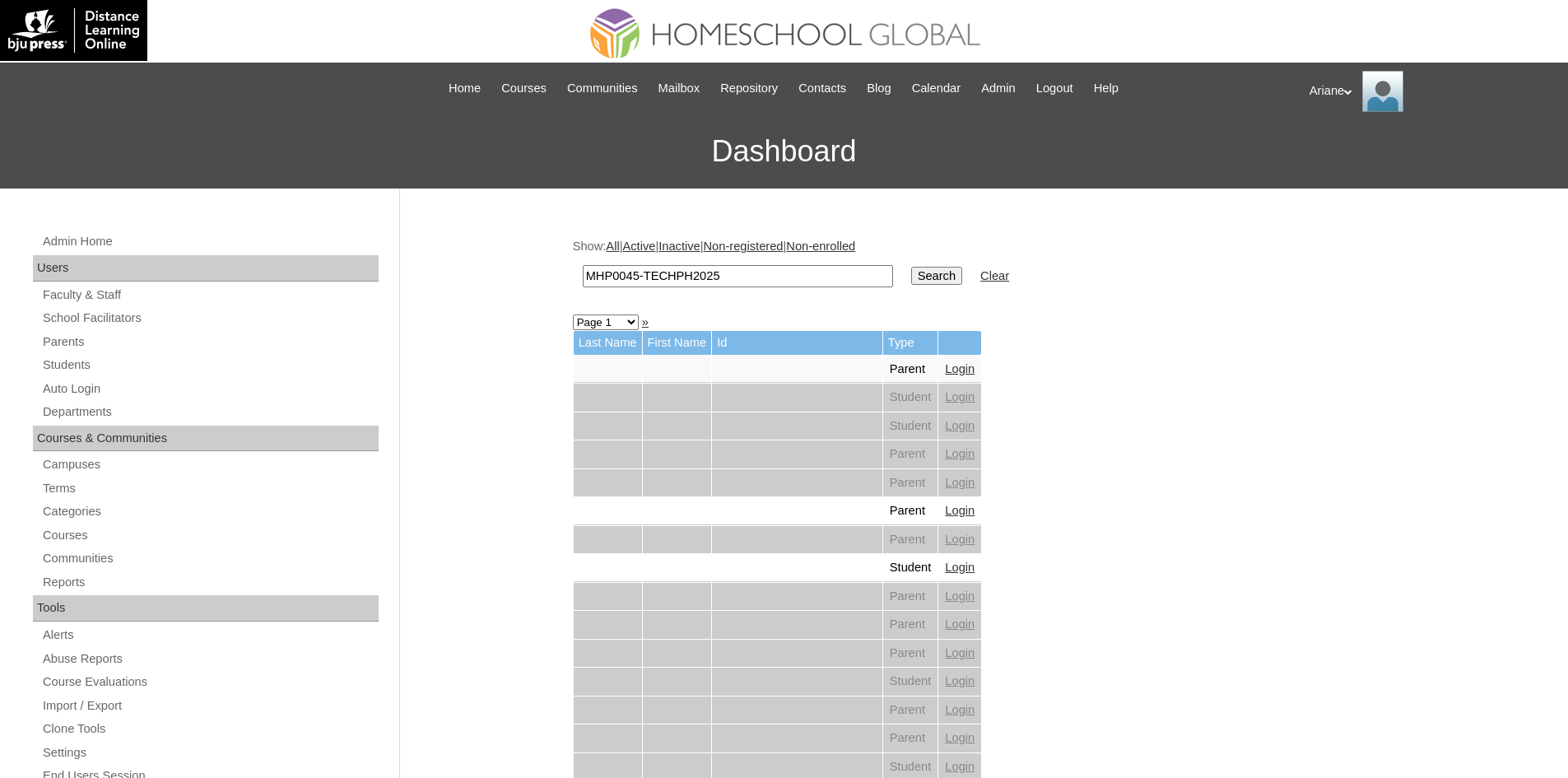 type on "MHP0045-TECHPH2025" 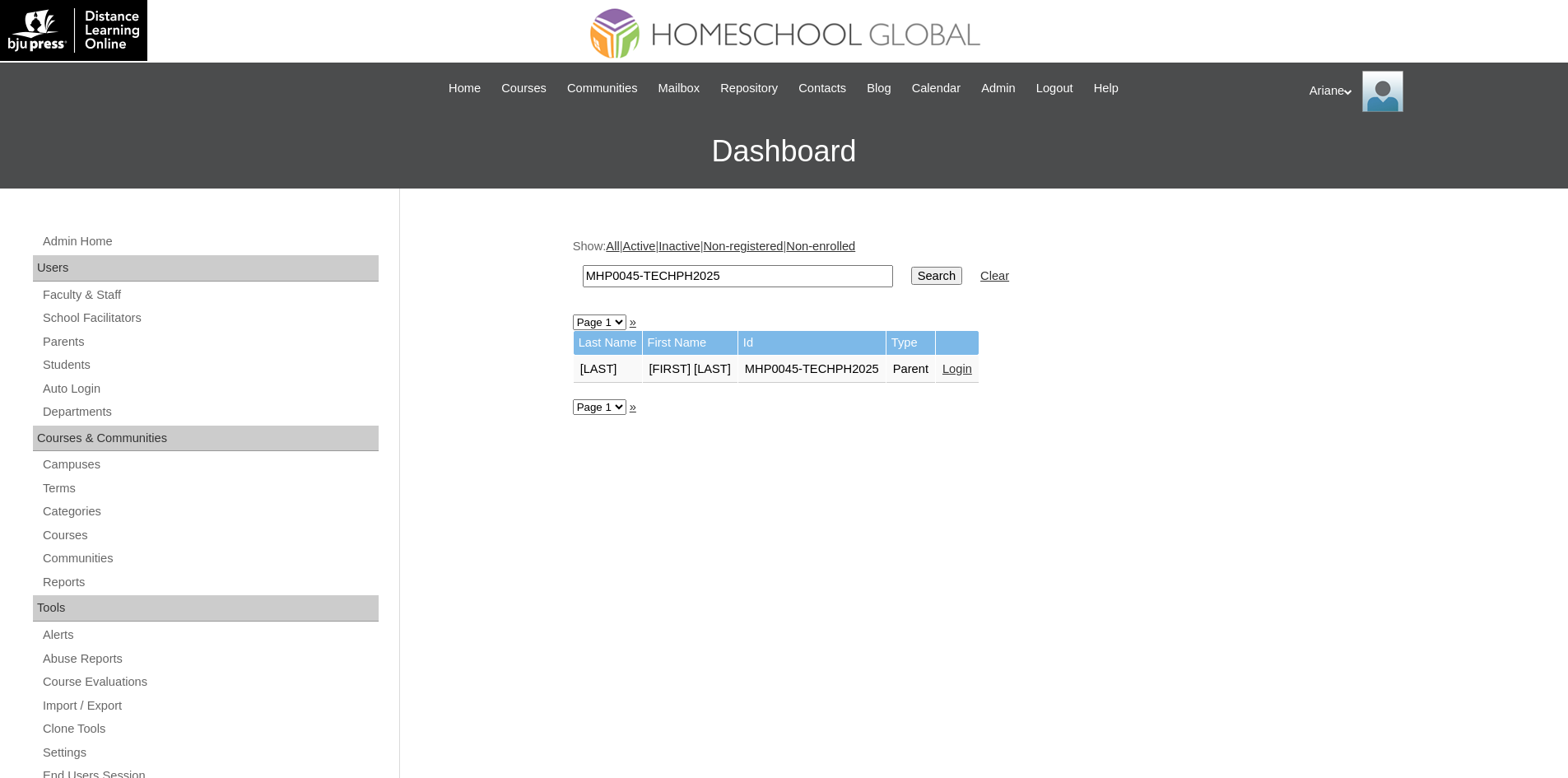 scroll, scrollTop: 0, scrollLeft: 0, axis: both 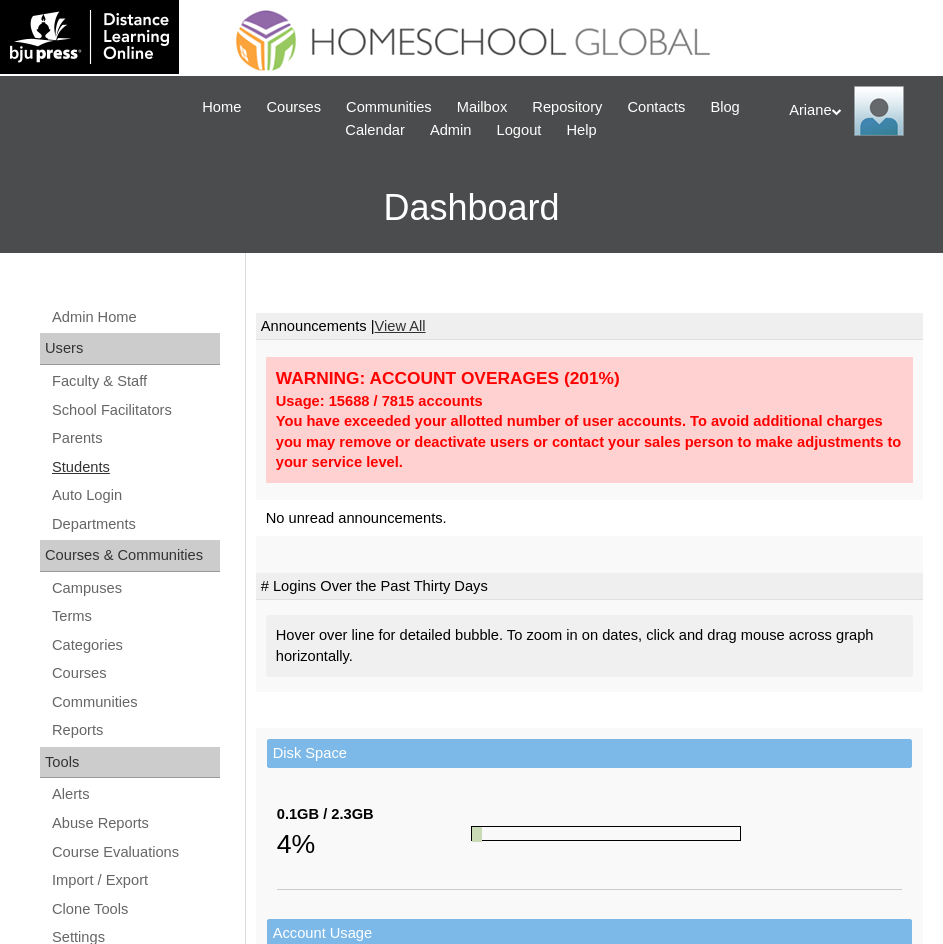 click on "Students" at bounding box center (135, 467) 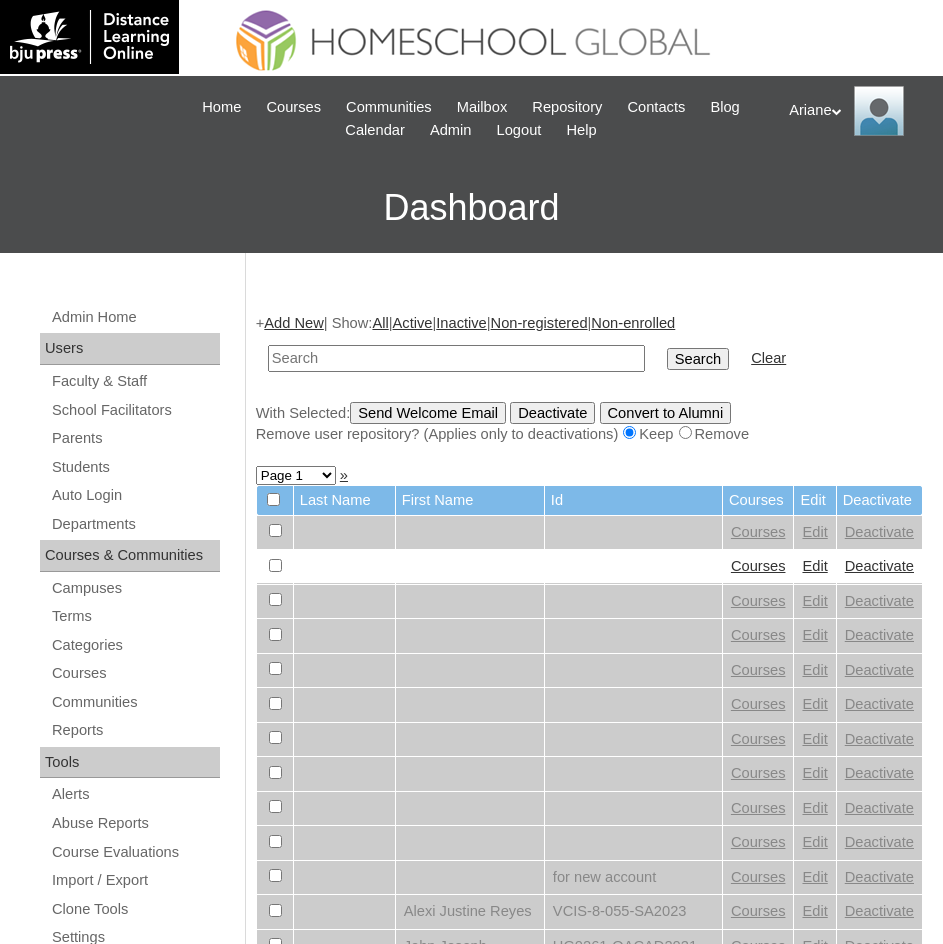 scroll, scrollTop: 0, scrollLeft: 0, axis: both 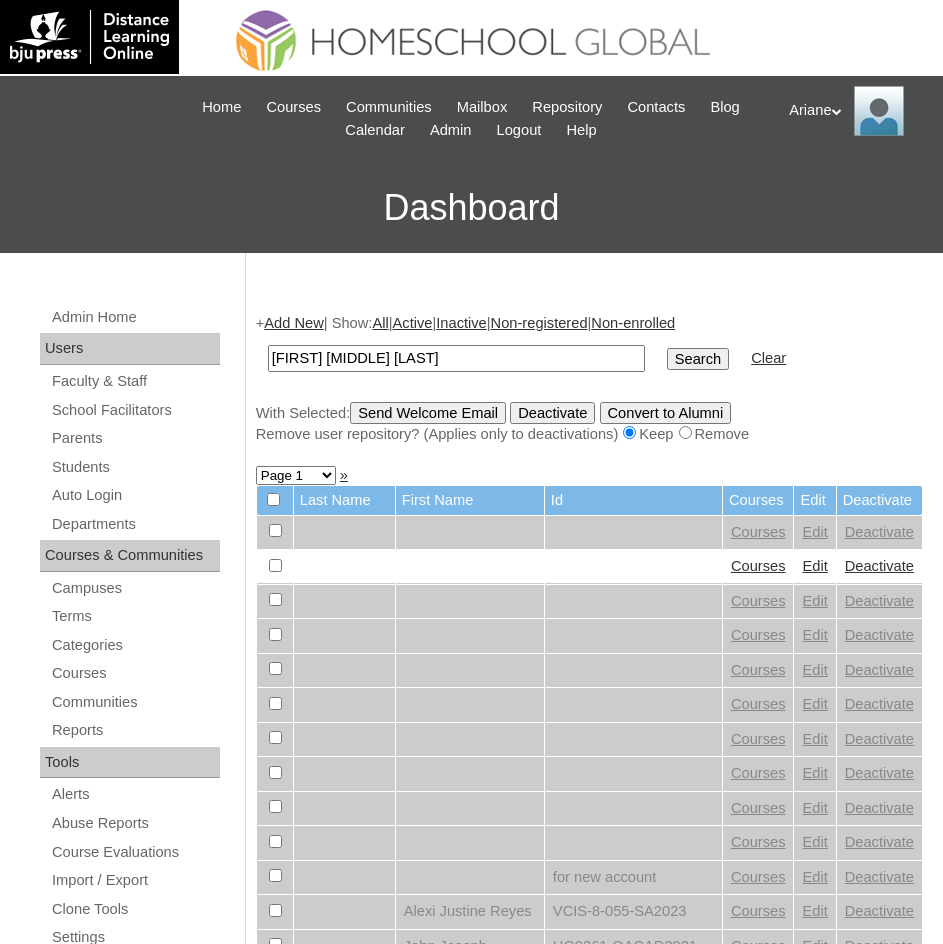 type on "Sherif Mohamed Moussa" 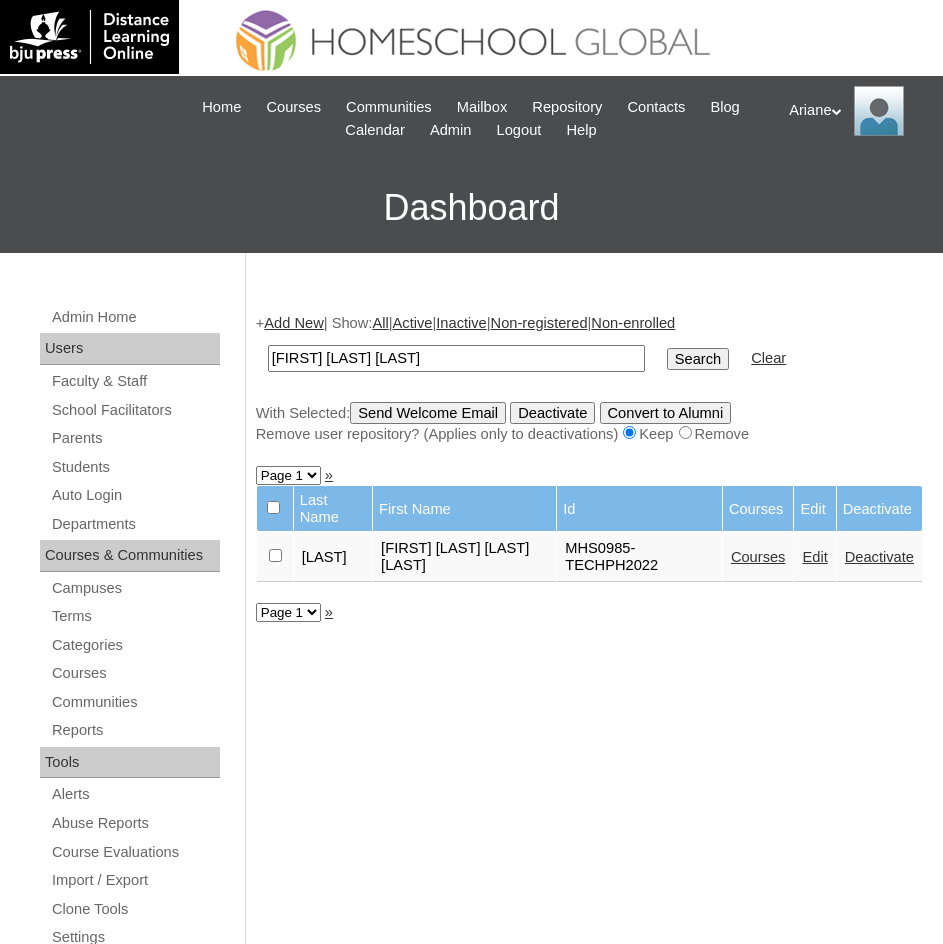 scroll, scrollTop: 0, scrollLeft: 0, axis: both 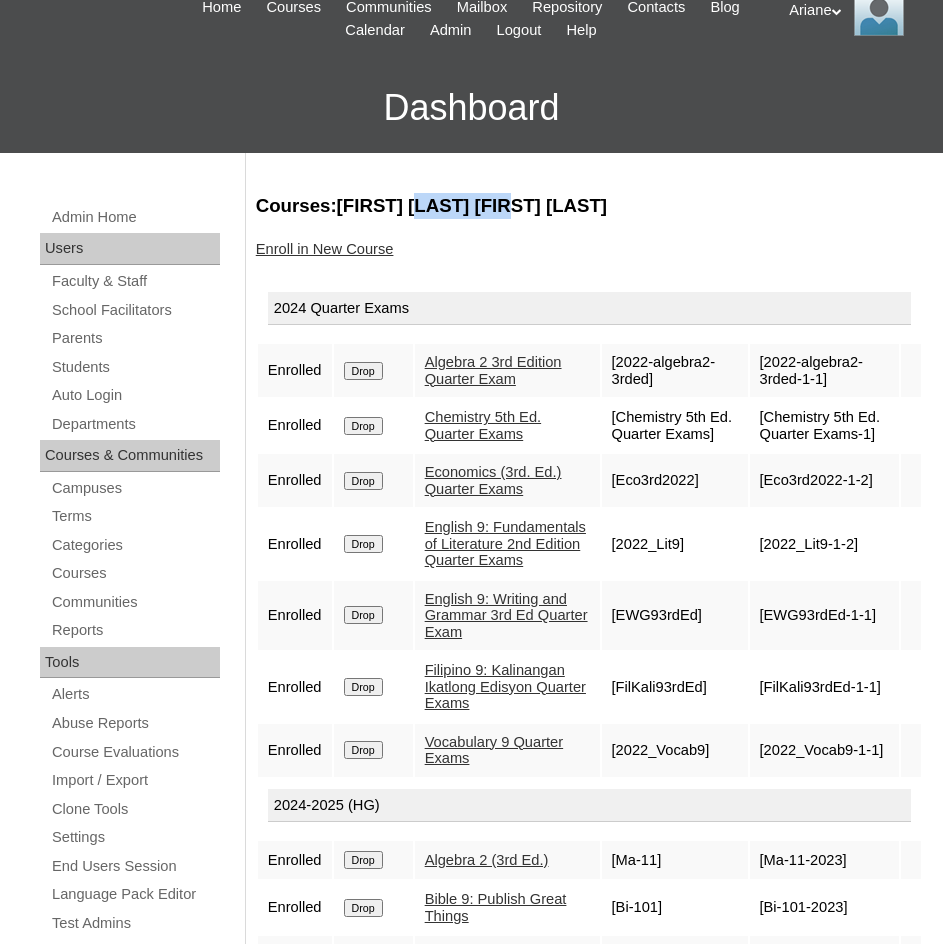 drag, startPoint x: 443, startPoint y: 206, endPoint x: 550, endPoint y: 201, distance: 107.11676 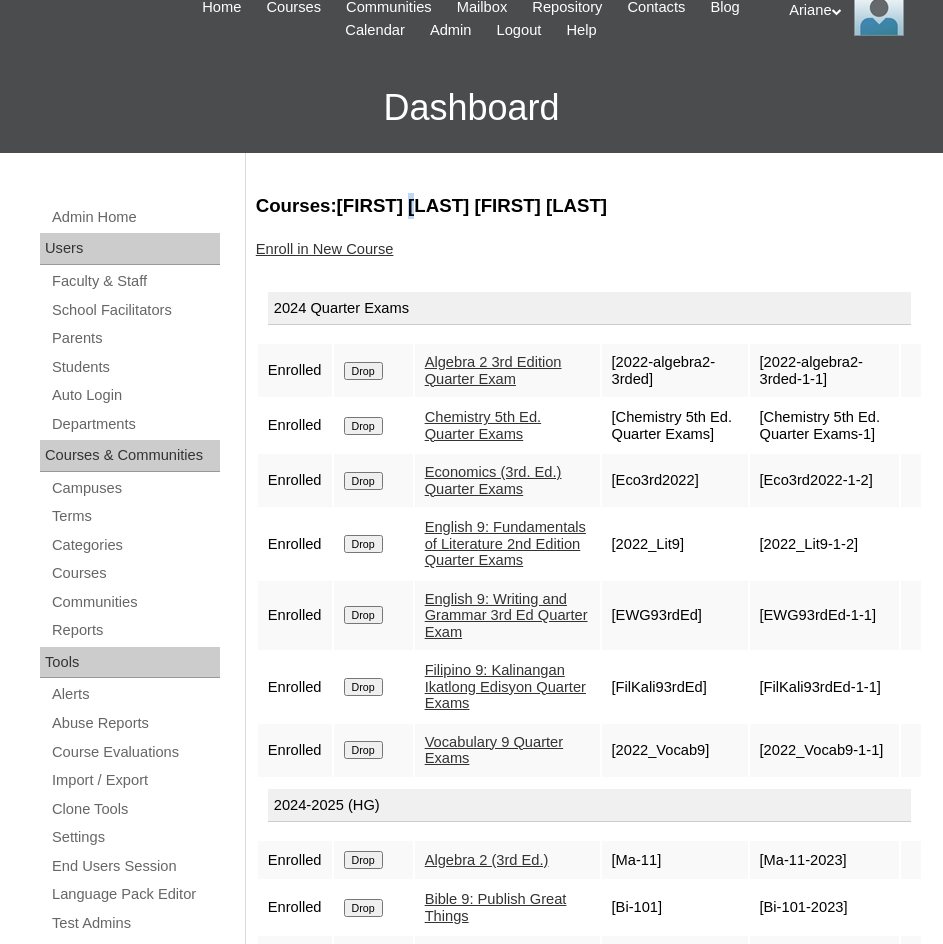 click on "Courses:[FIRST] [LAST] [FIRST] [LAST]" at bounding box center [589, 206] 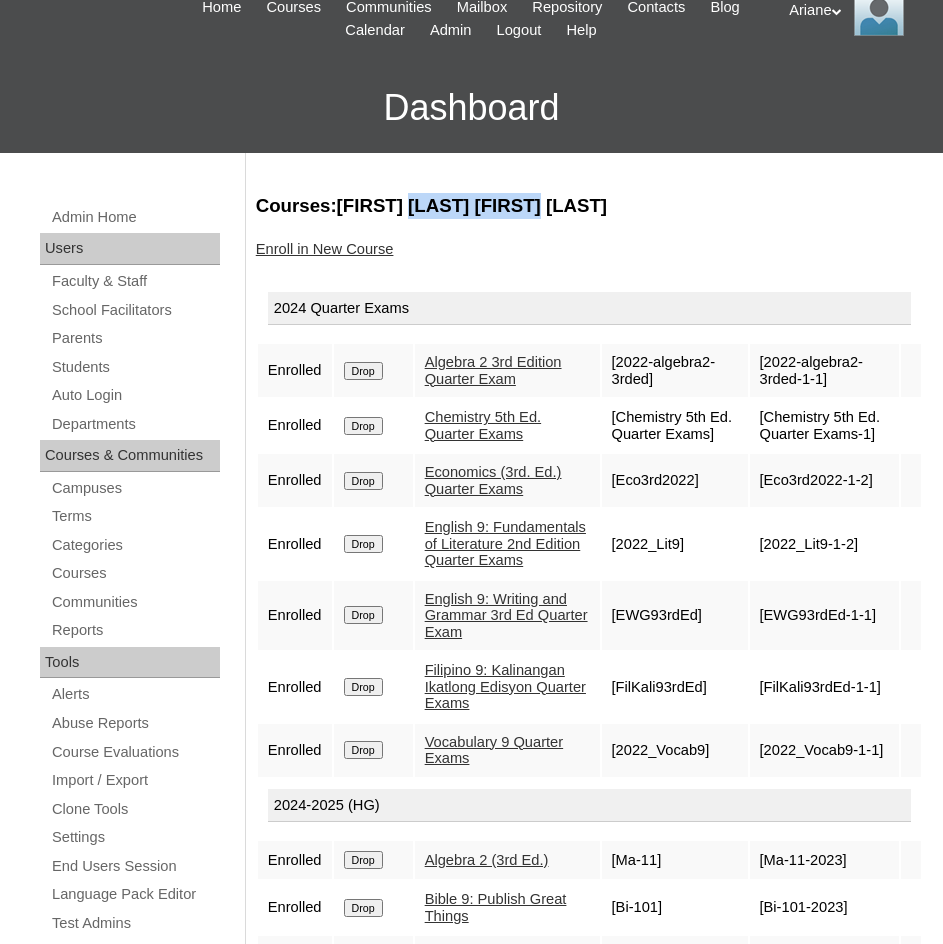 drag, startPoint x: 436, startPoint y: 205, endPoint x: 565, endPoint y: 203, distance: 129.0155 